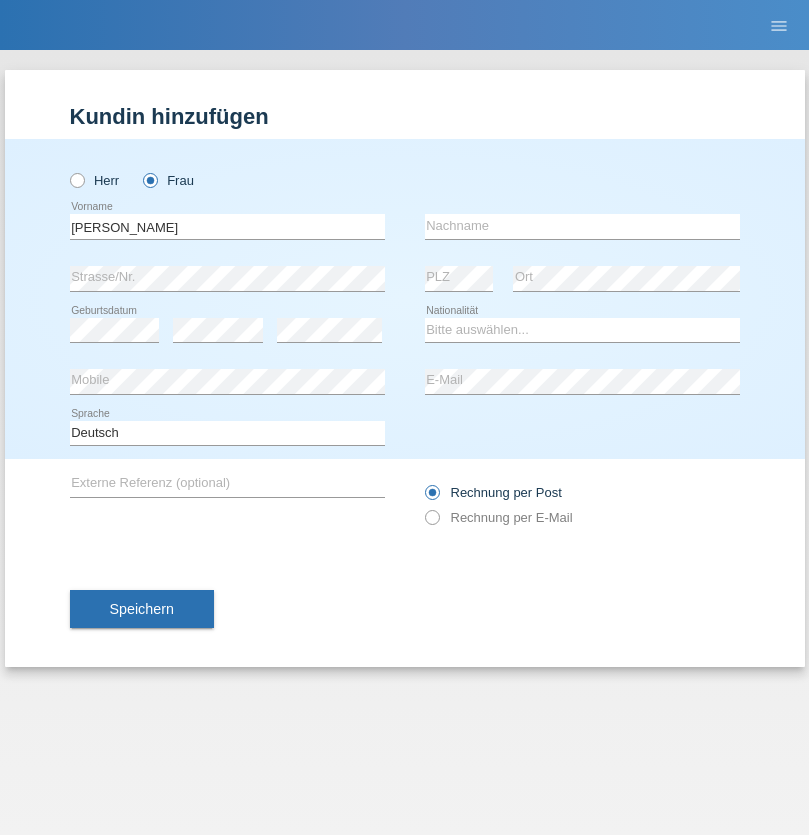 scroll, scrollTop: 0, scrollLeft: 0, axis: both 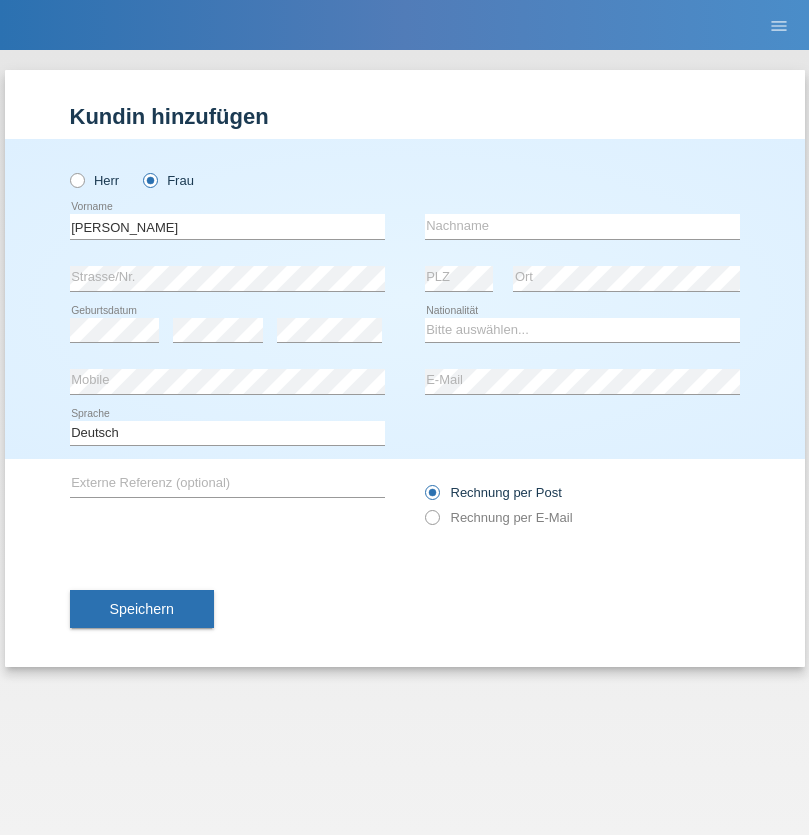 type on "[PERSON_NAME]" 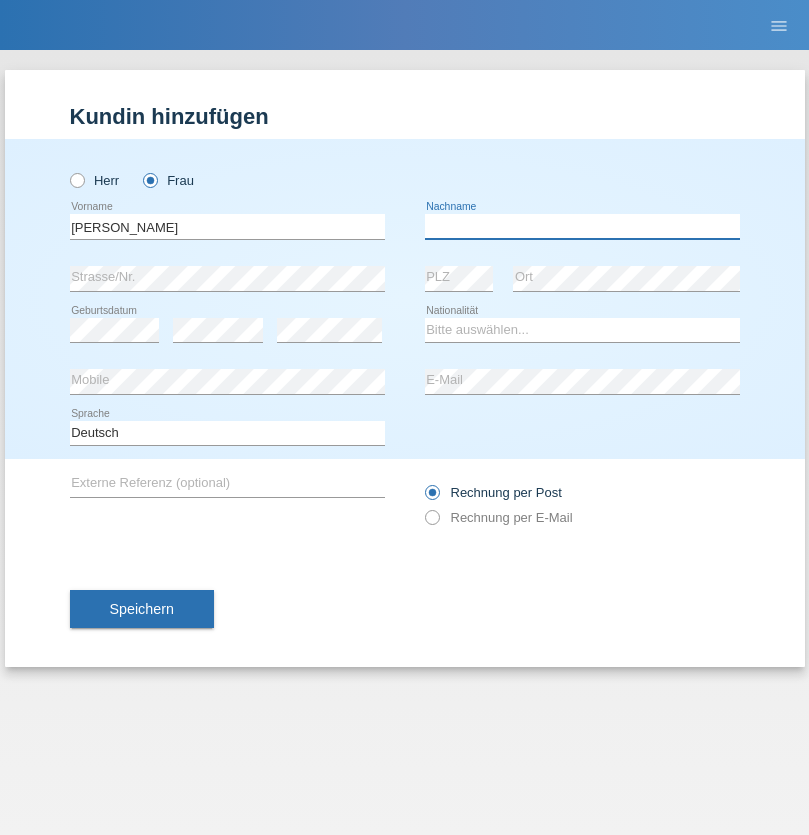 click at bounding box center (582, 226) 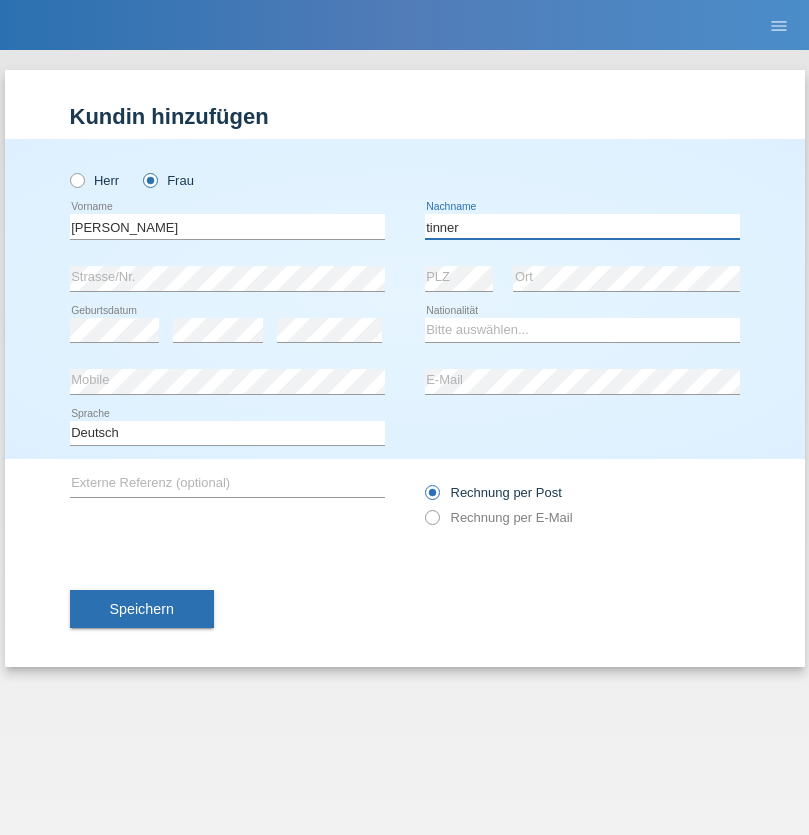 type on "tinner" 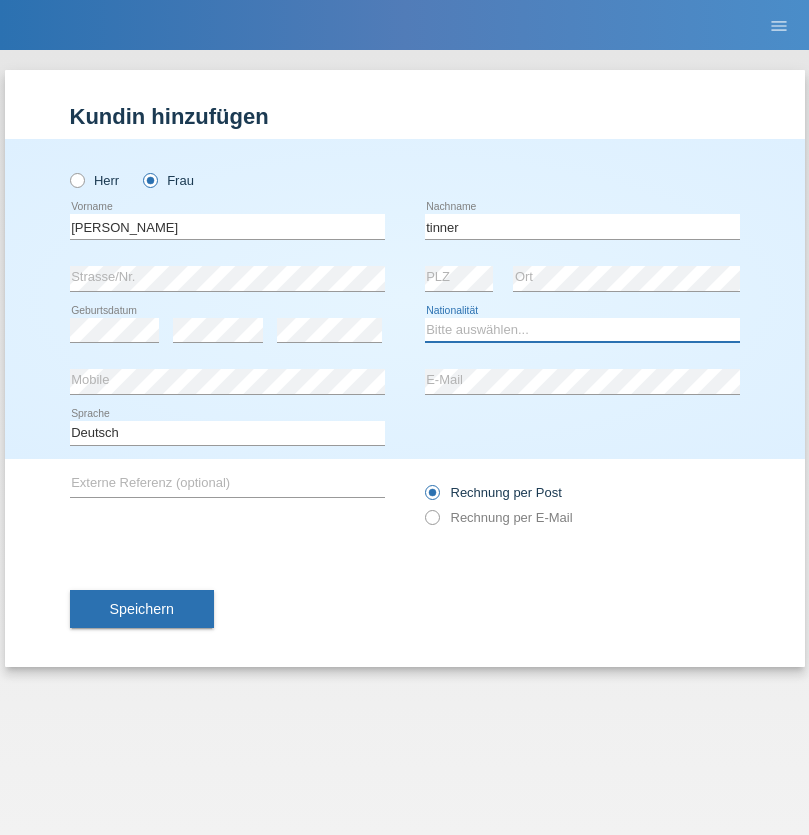 select on "CH" 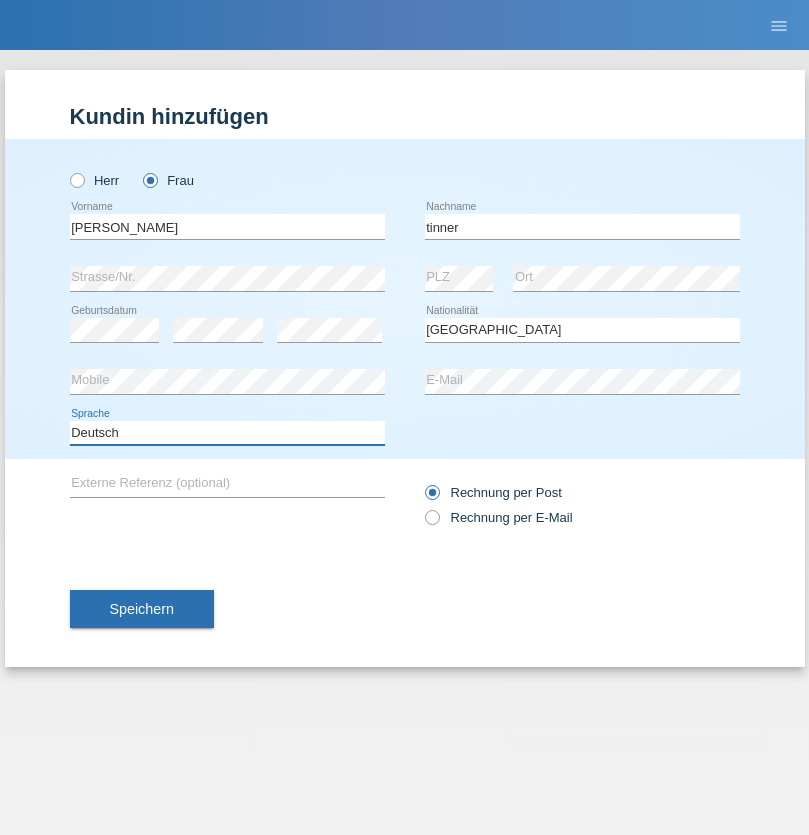 select on "en" 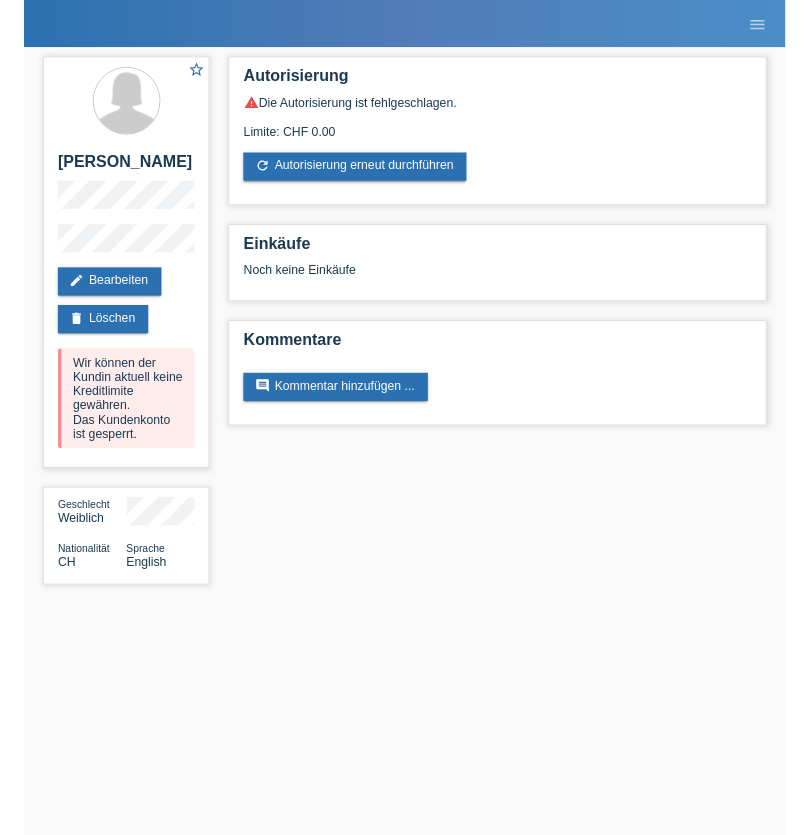 scroll, scrollTop: 0, scrollLeft: 0, axis: both 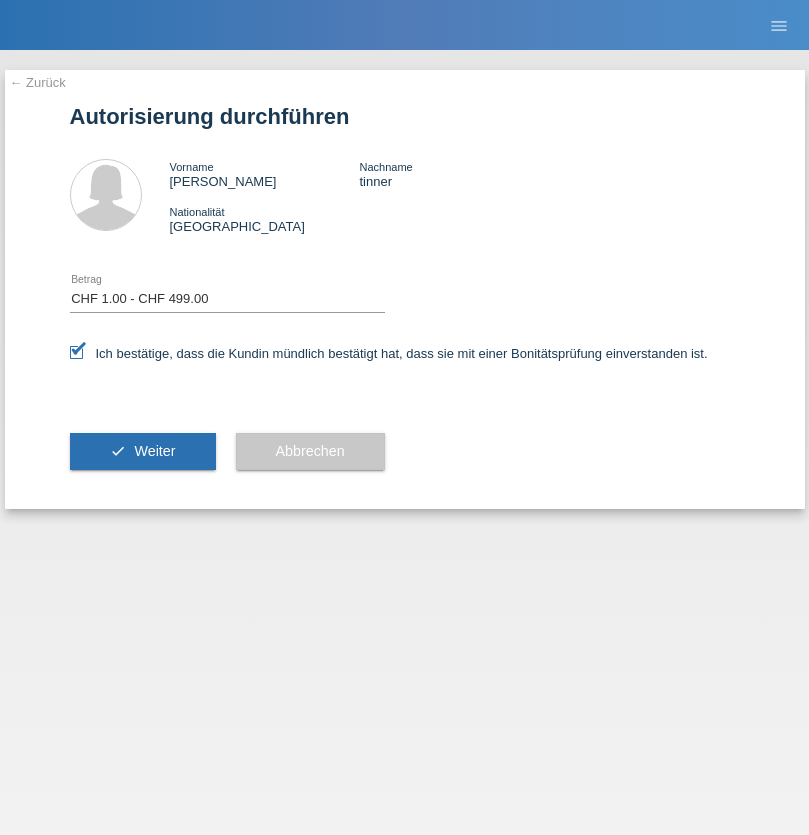 select on "1" 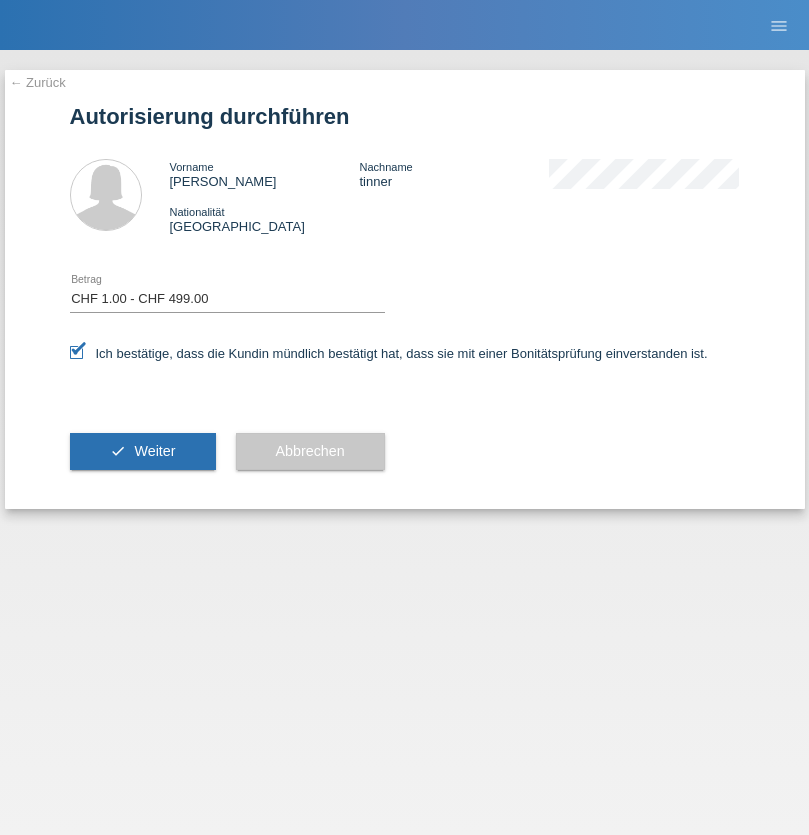 scroll, scrollTop: 0, scrollLeft: 0, axis: both 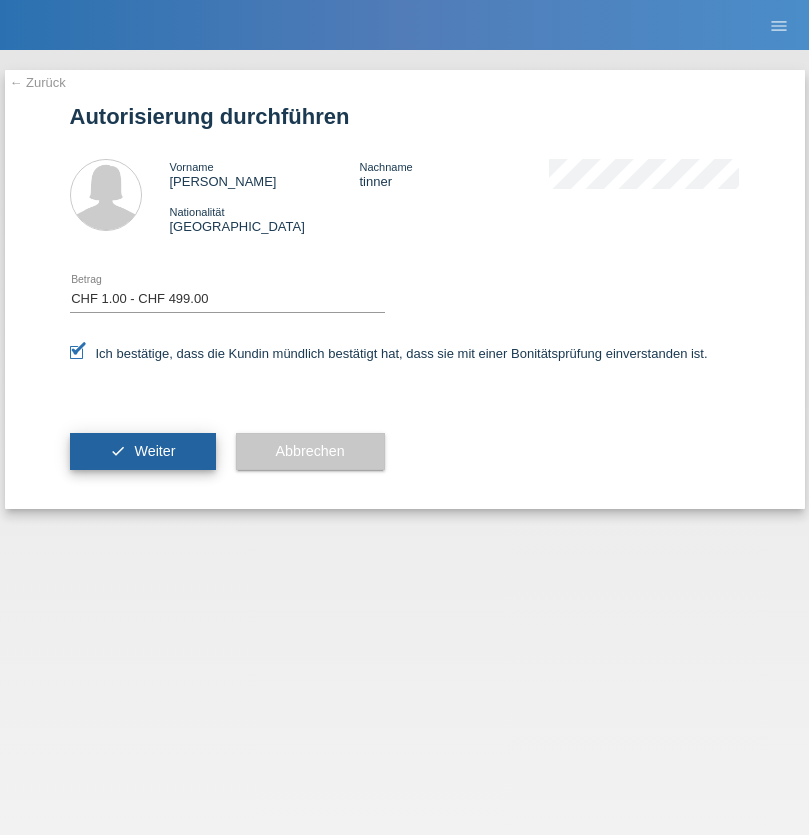 click on "Weiter" at bounding box center [154, 451] 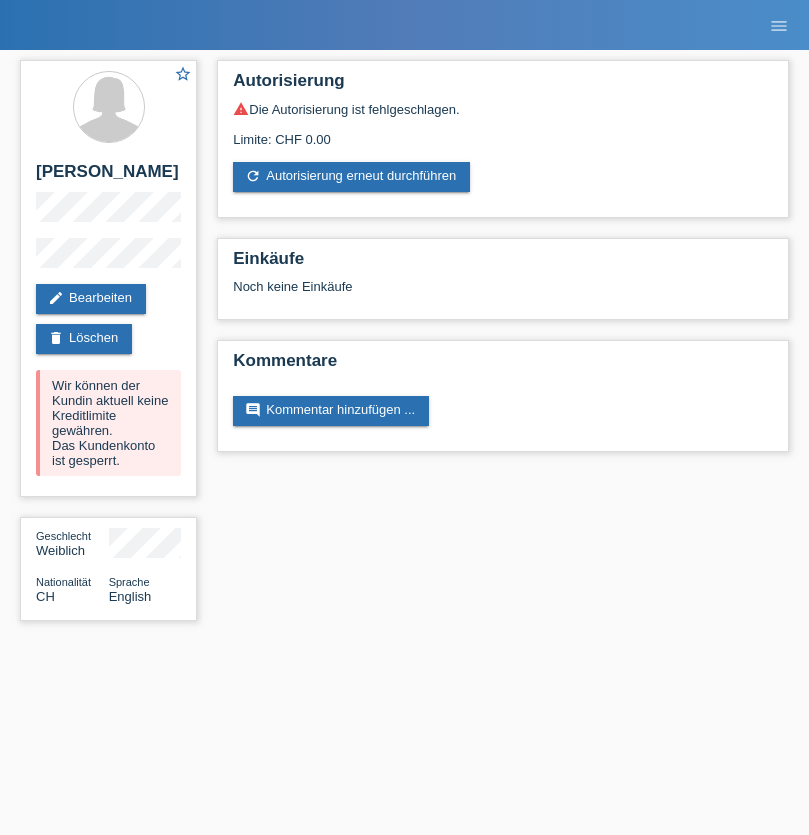 scroll, scrollTop: 0, scrollLeft: 0, axis: both 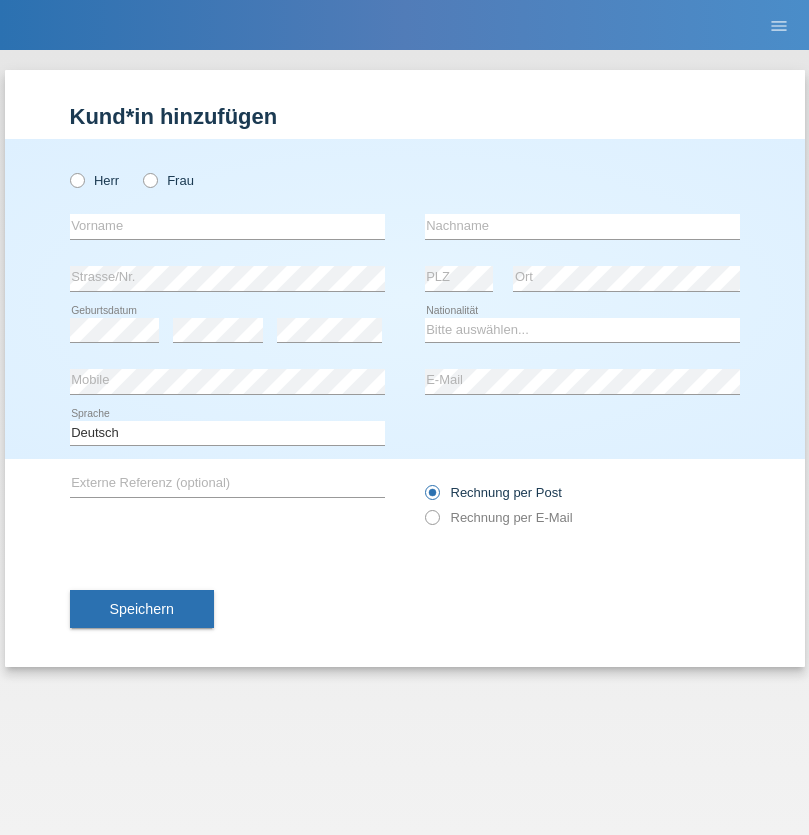 radio on "true" 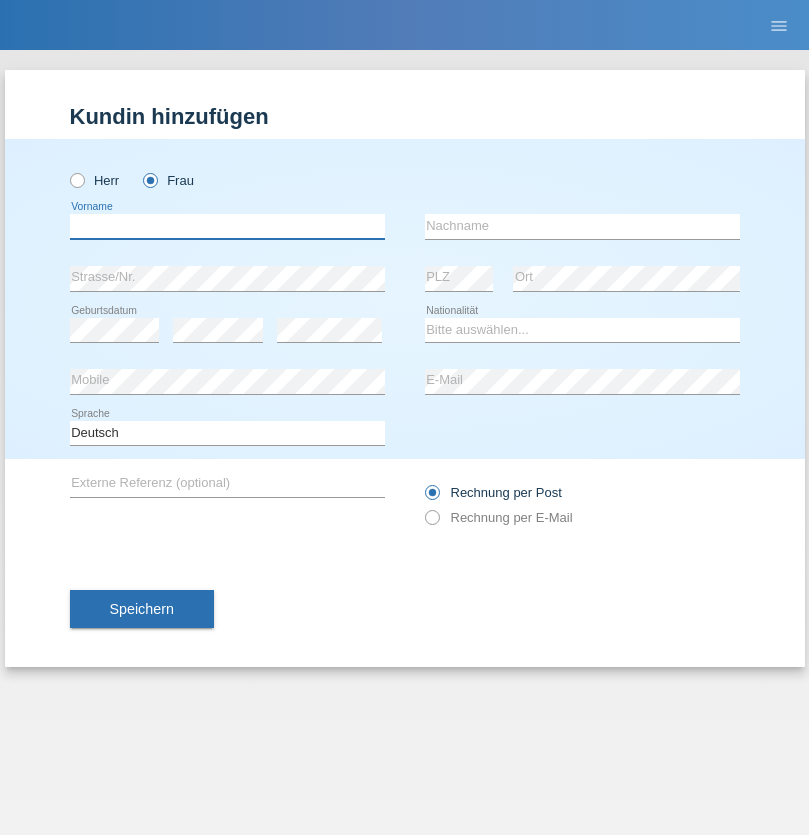 click at bounding box center [227, 226] 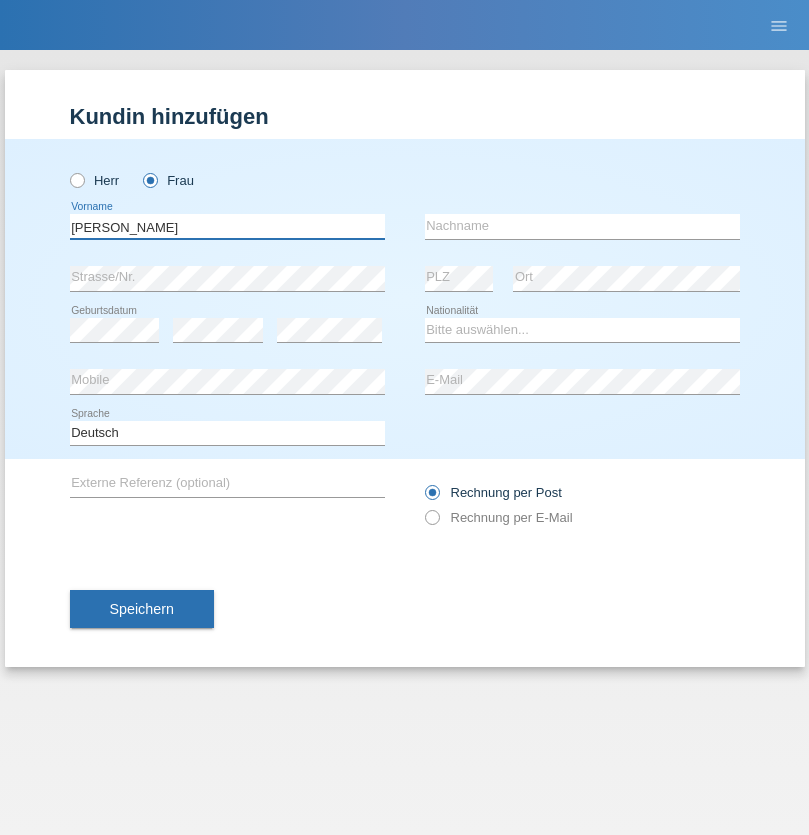 type on "[PERSON_NAME]" 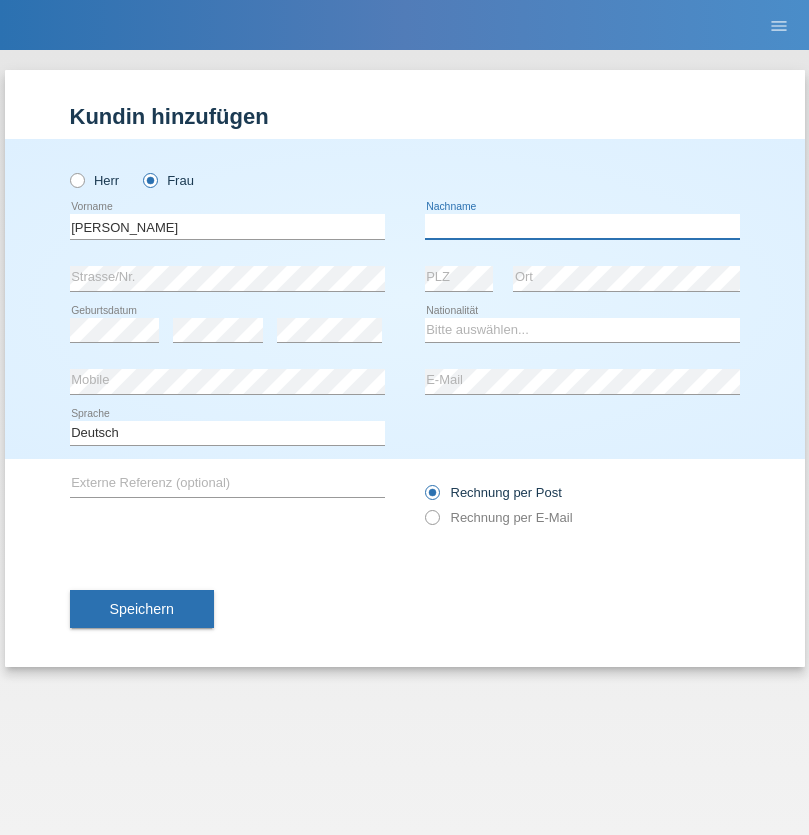 click at bounding box center (582, 226) 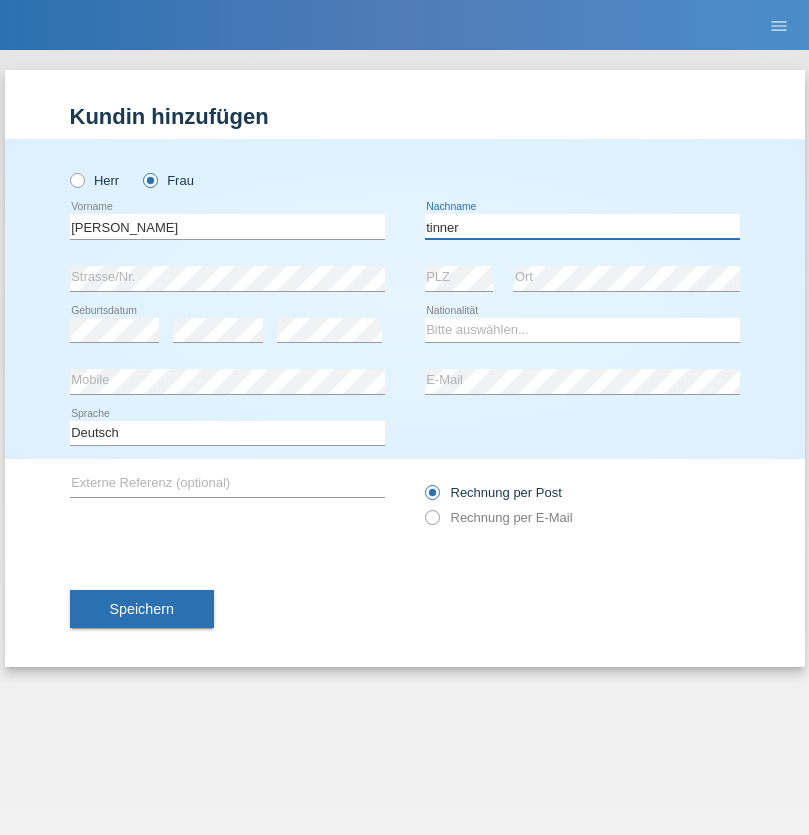 type on "tinner" 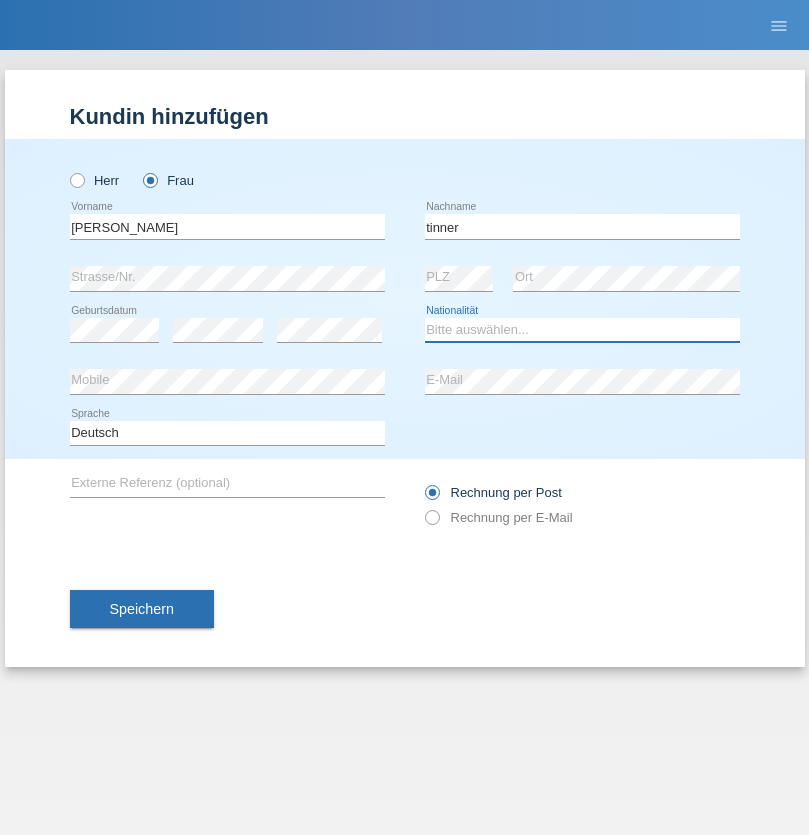 select on "CH" 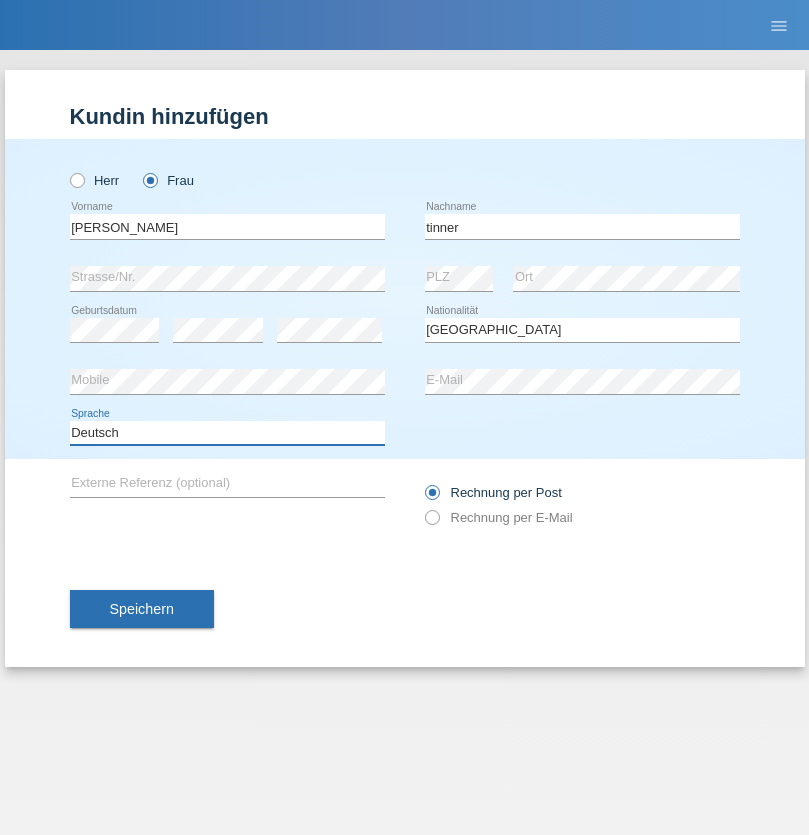 select on "en" 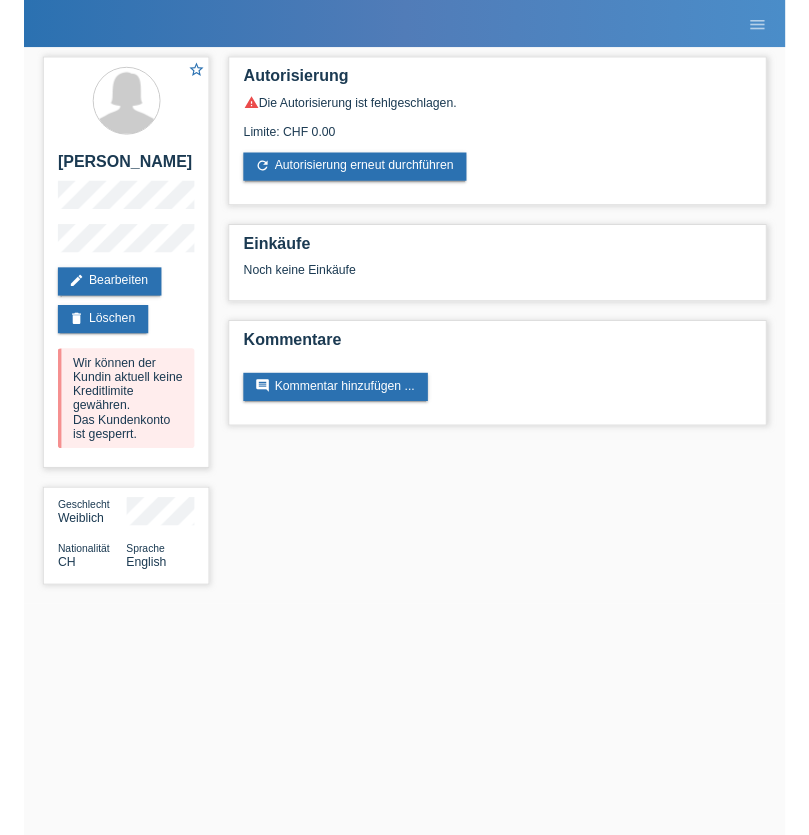 scroll, scrollTop: 0, scrollLeft: 0, axis: both 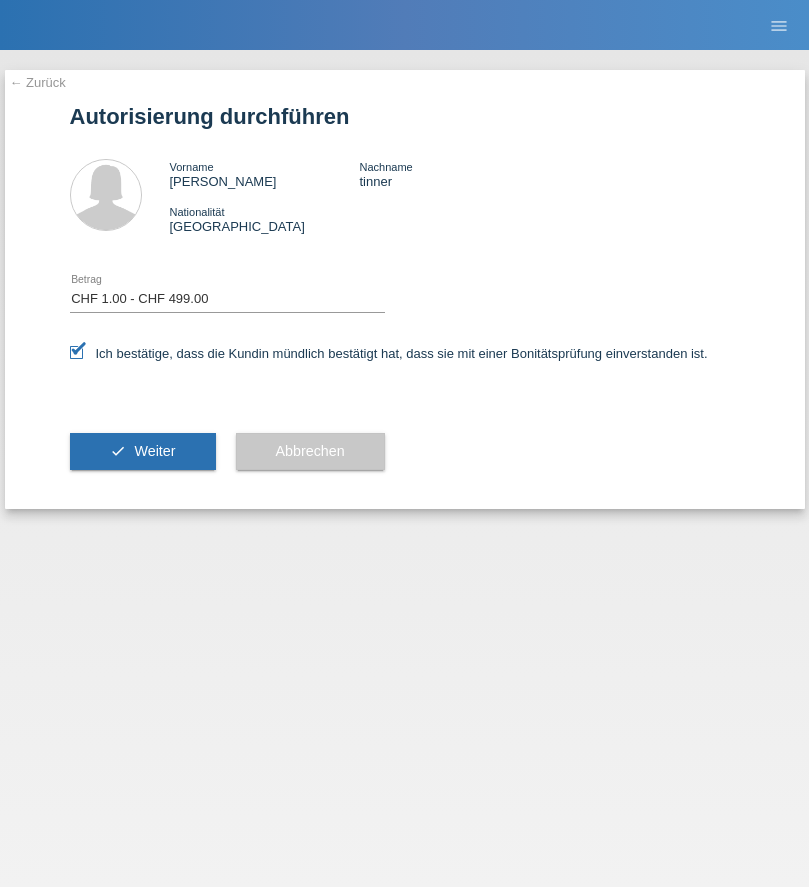 select on "1" 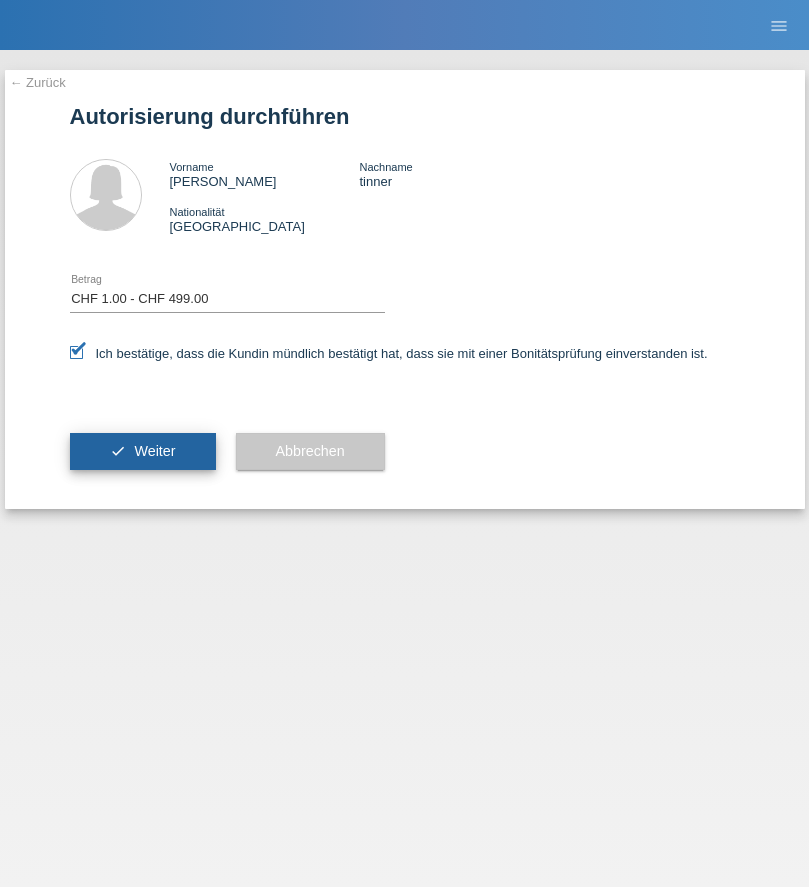 click on "Weiter" at bounding box center [154, 451] 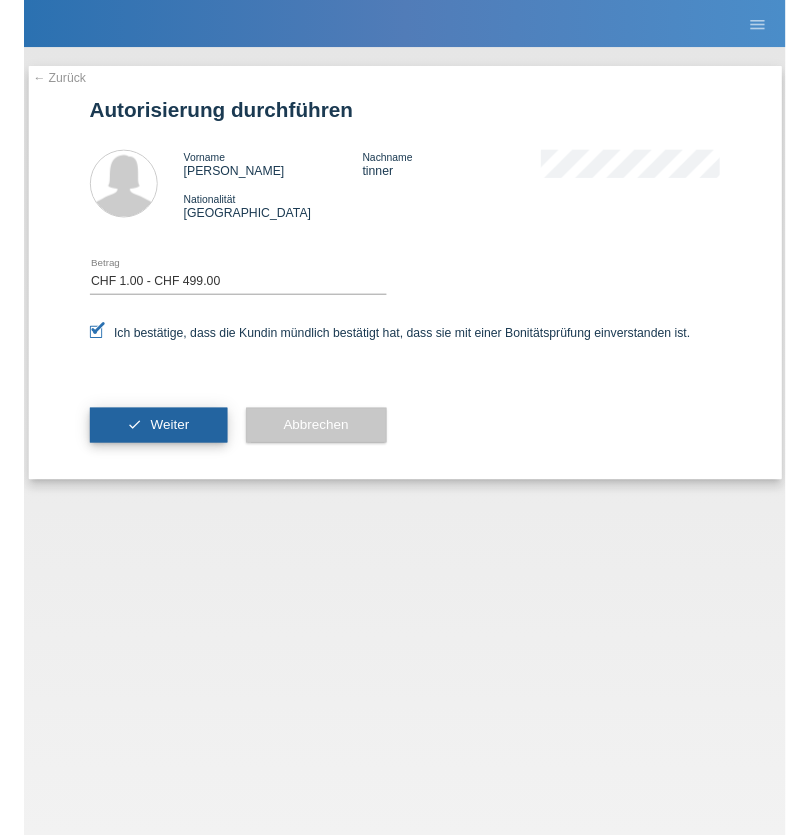 scroll, scrollTop: 0, scrollLeft: 0, axis: both 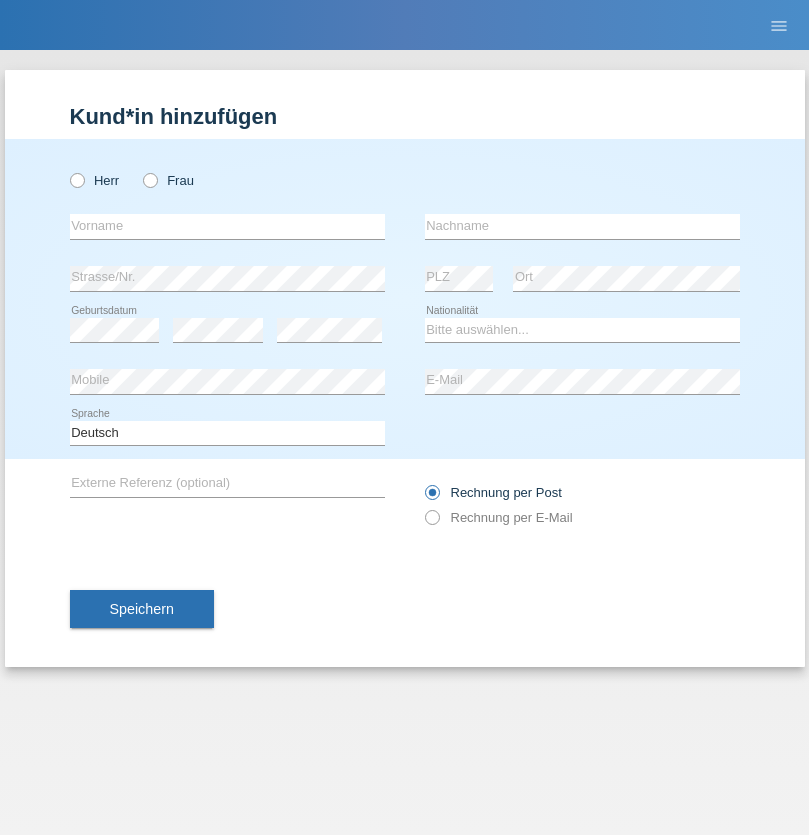 radio on "true" 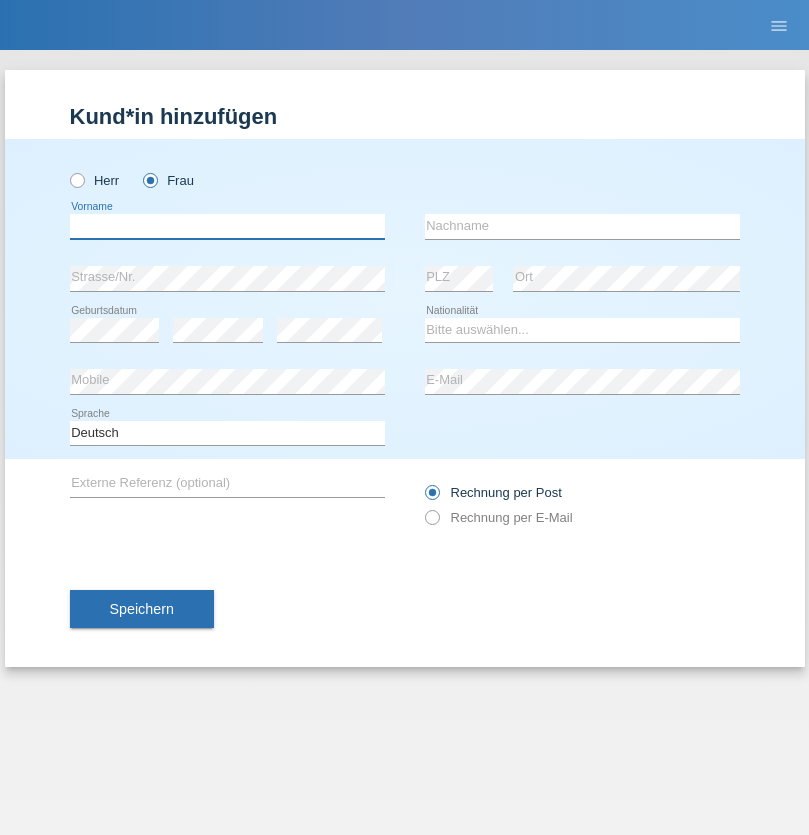 click at bounding box center [227, 226] 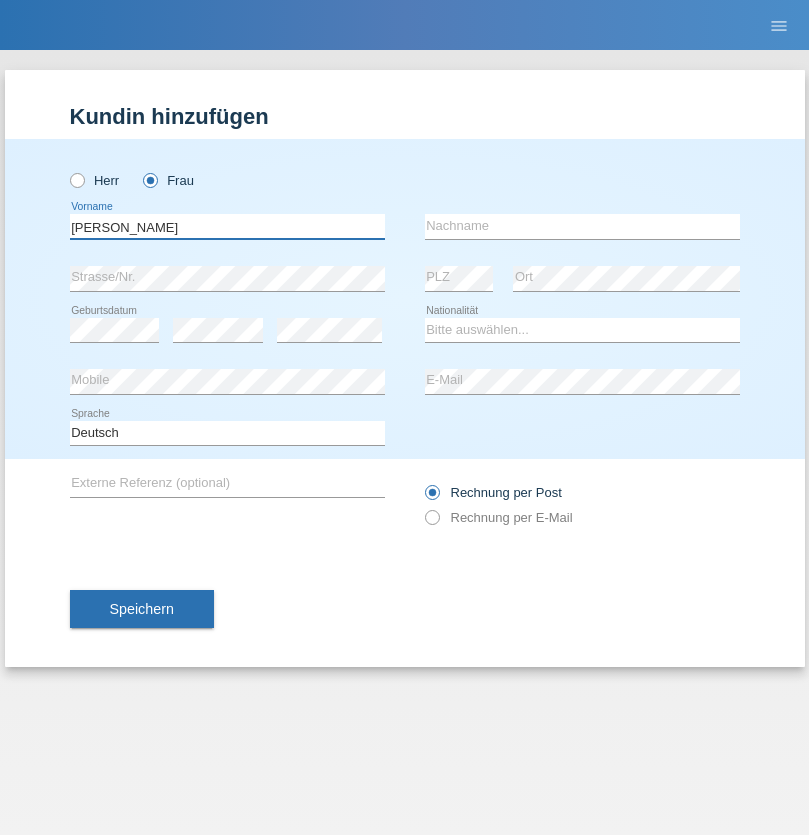 type on "[PERSON_NAME]" 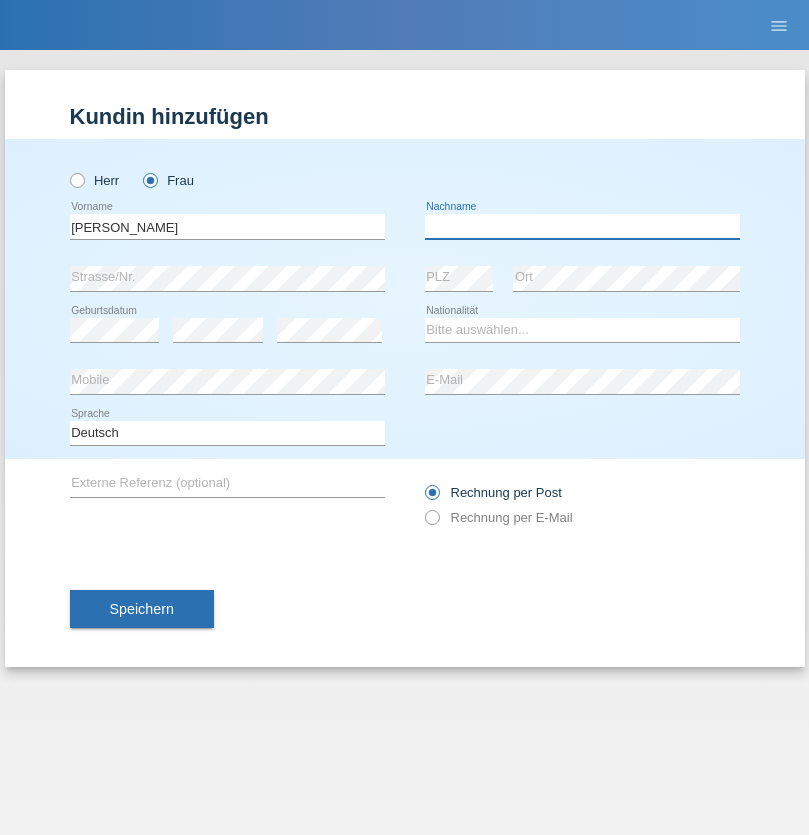 click at bounding box center [582, 226] 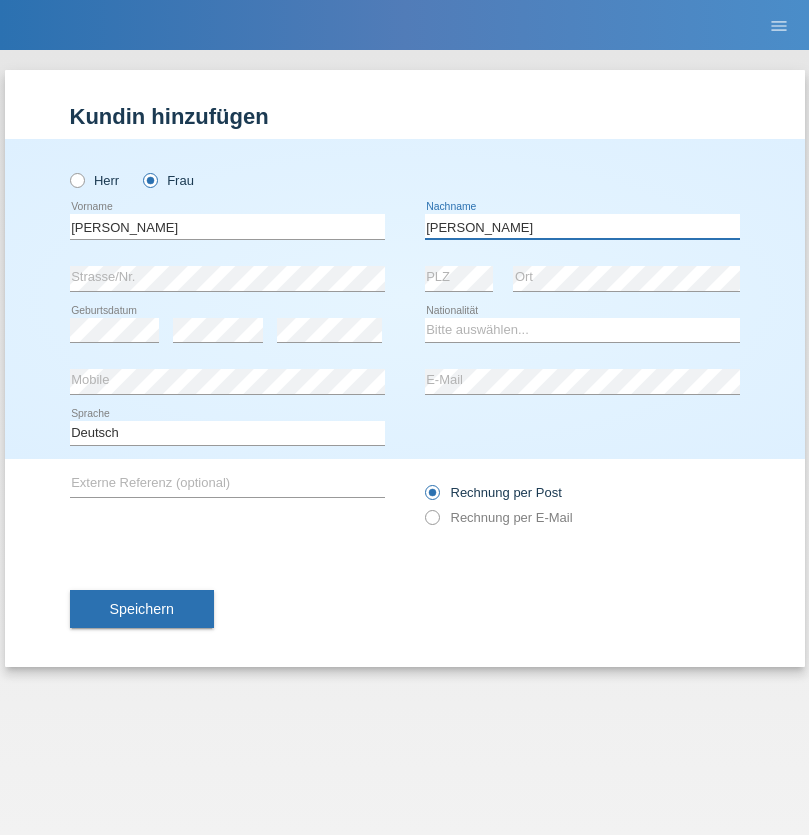 type on "[PERSON_NAME]" 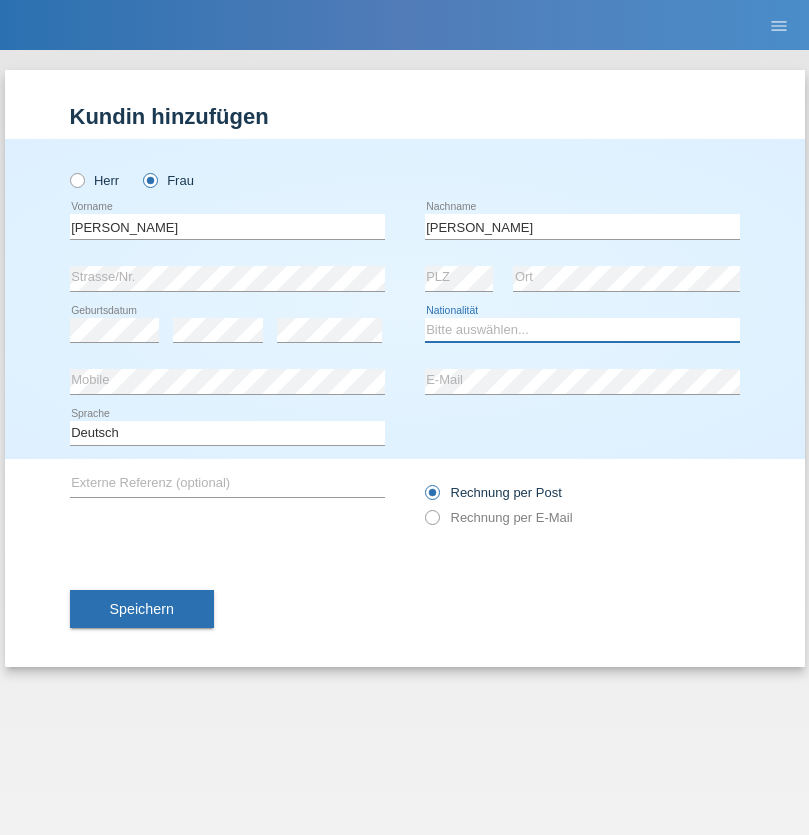 select on "UA" 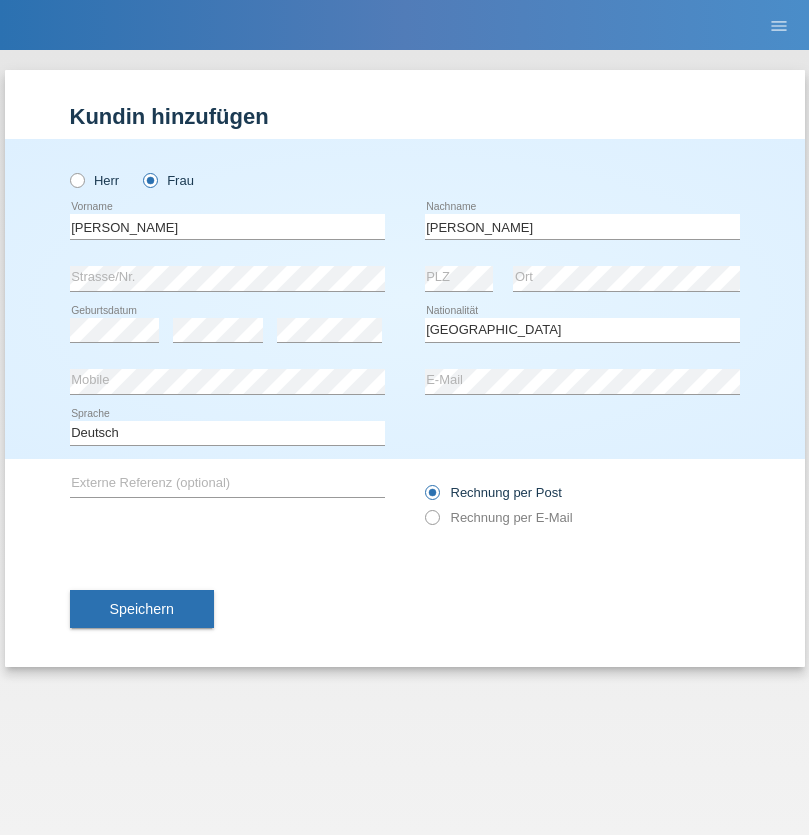 select on "C" 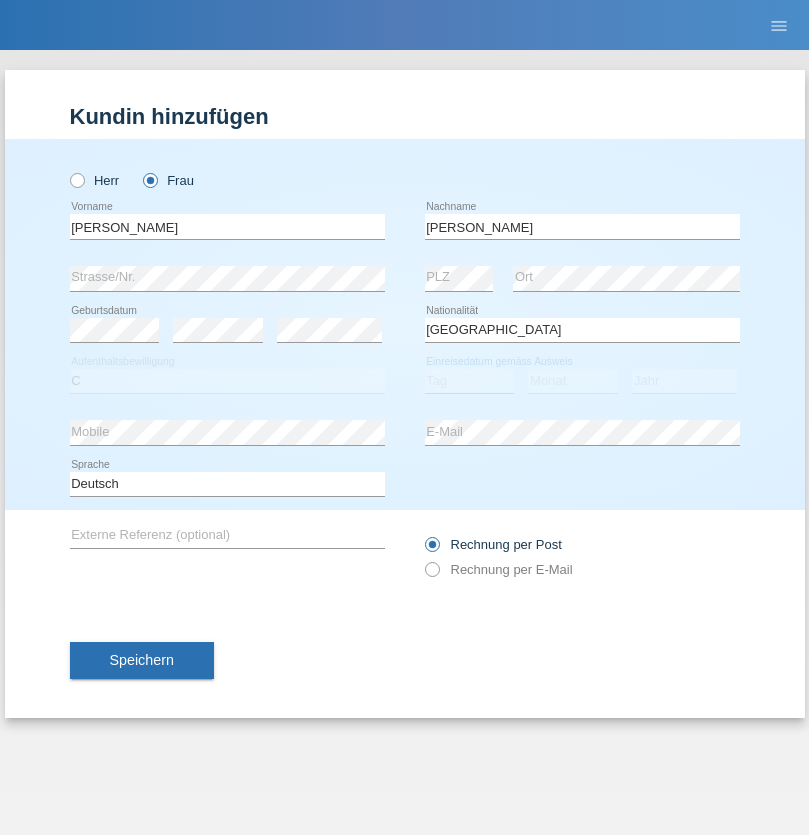 select on "09" 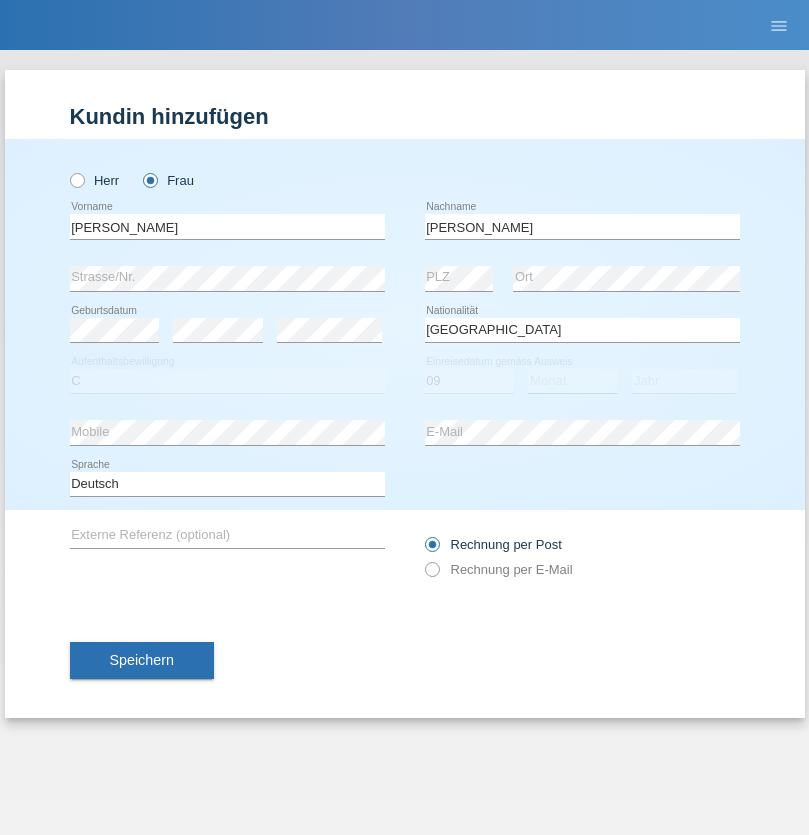 select on "06" 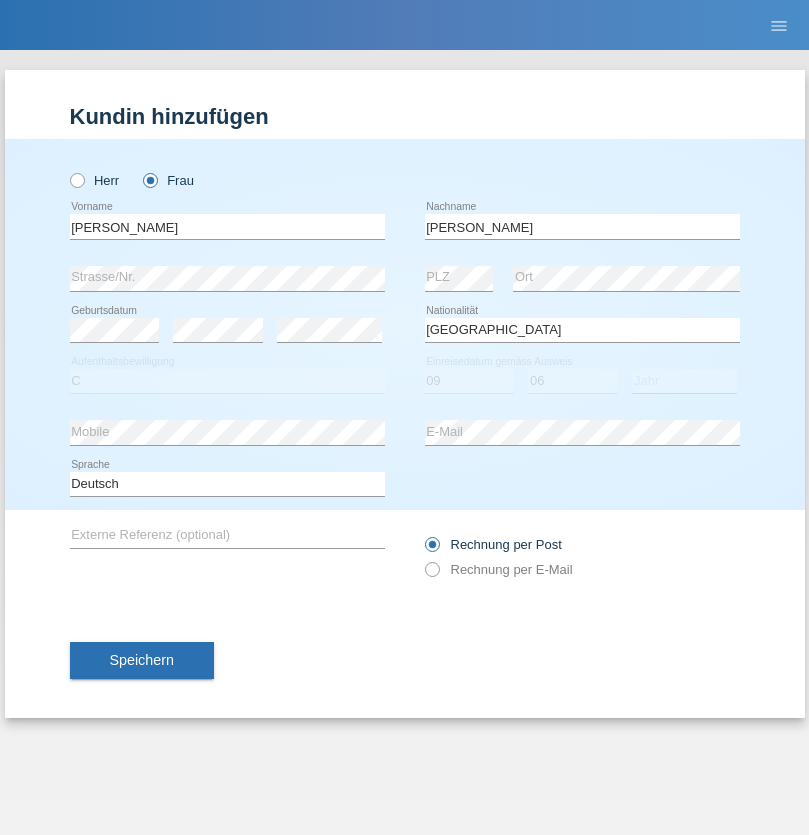 select on "2021" 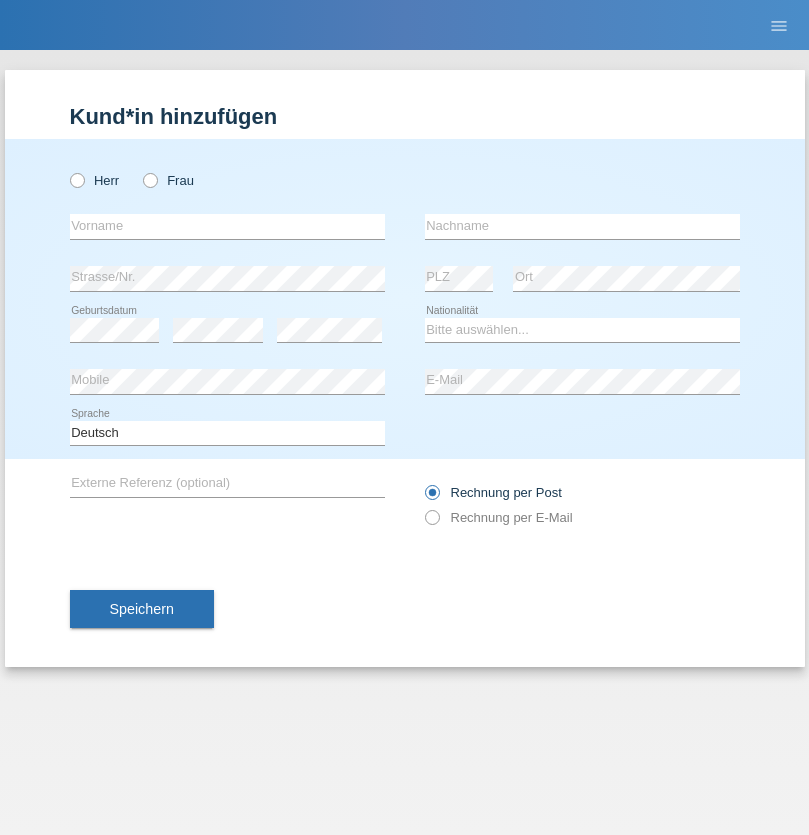 scroll, scrollTop: 0, scrollLeft: 0, axis: both 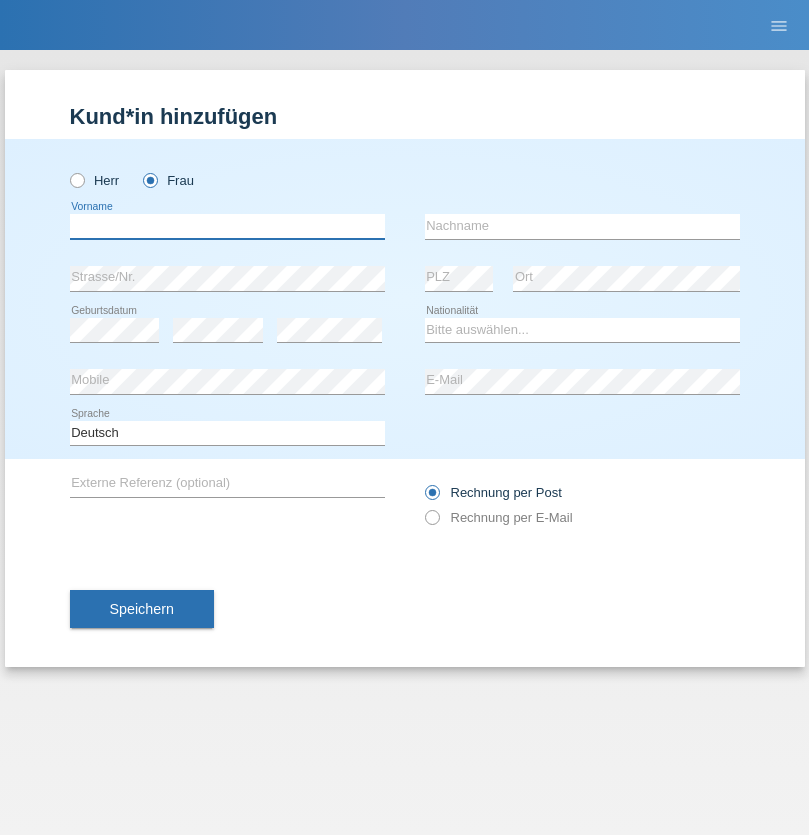 click at bounding box center [227, 226] 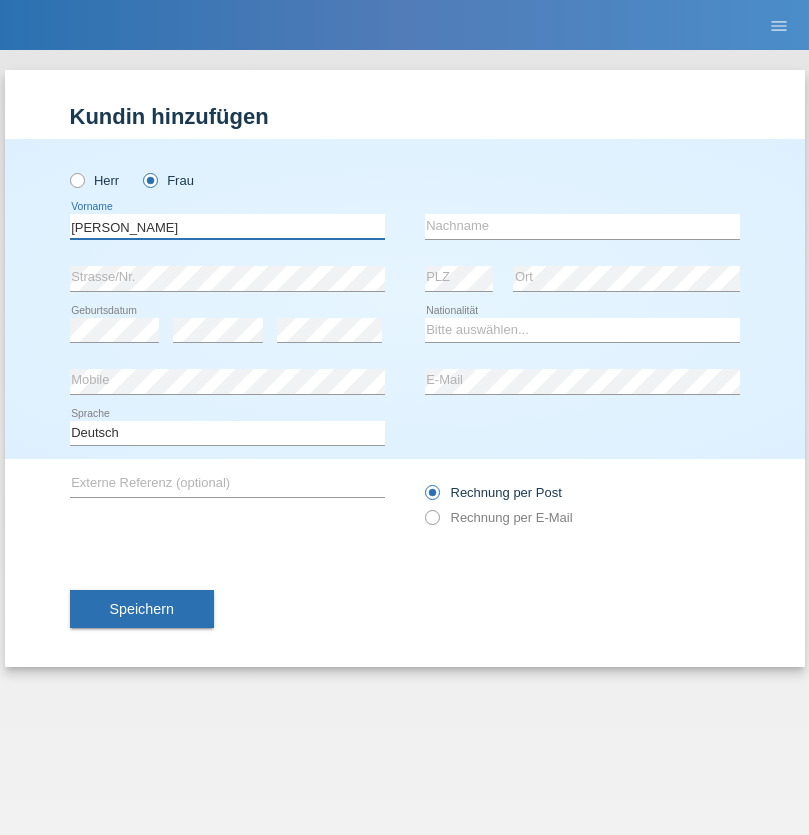 type on "[PERSON_NAME]" 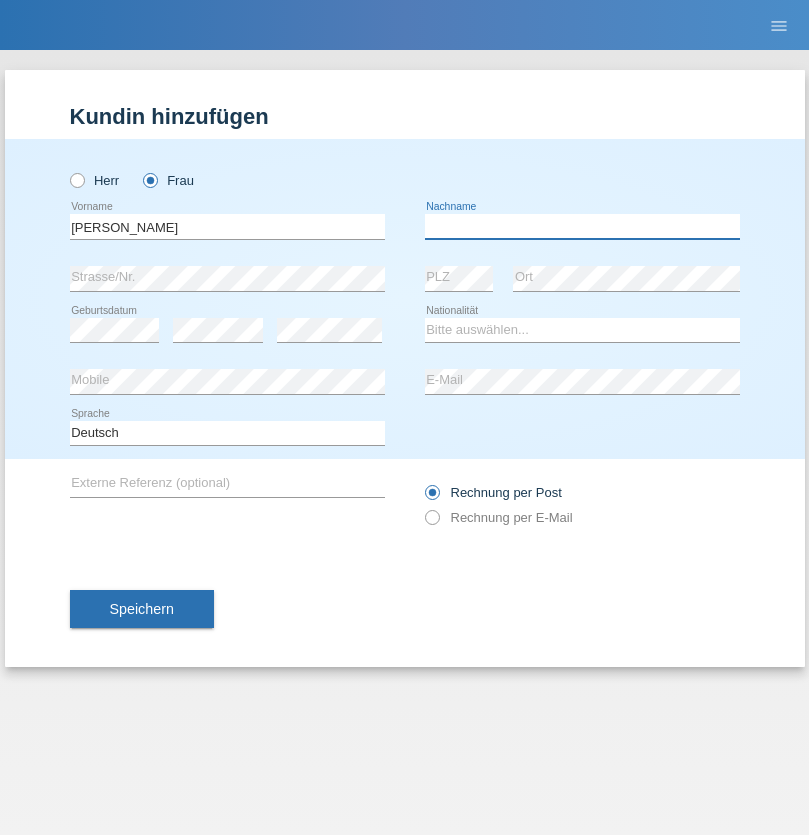 click at bounding box center [582, 226] 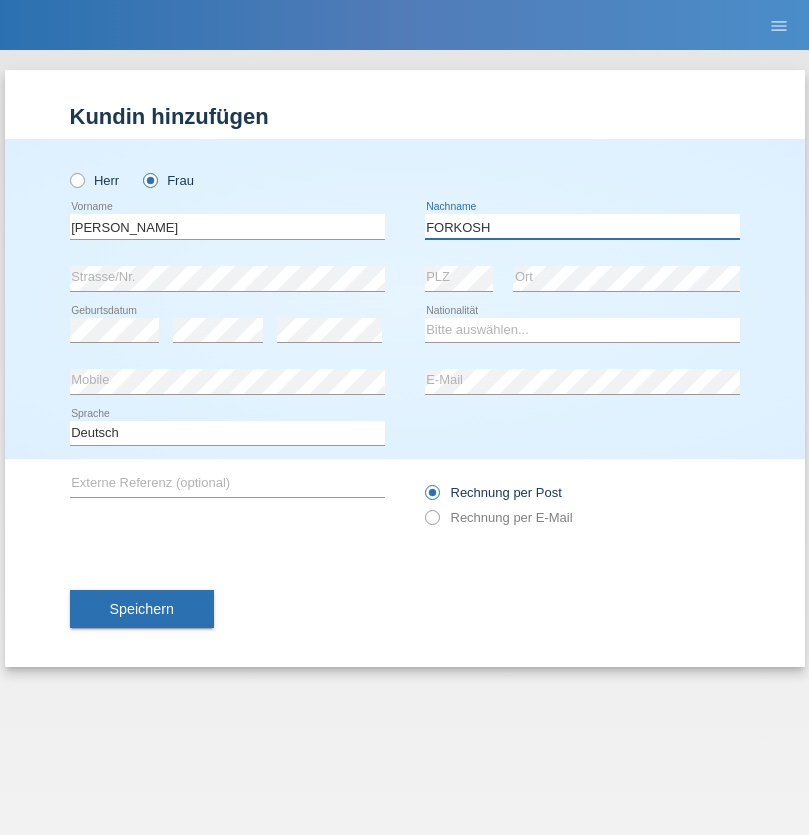 type on "[PERSON_NAME]" 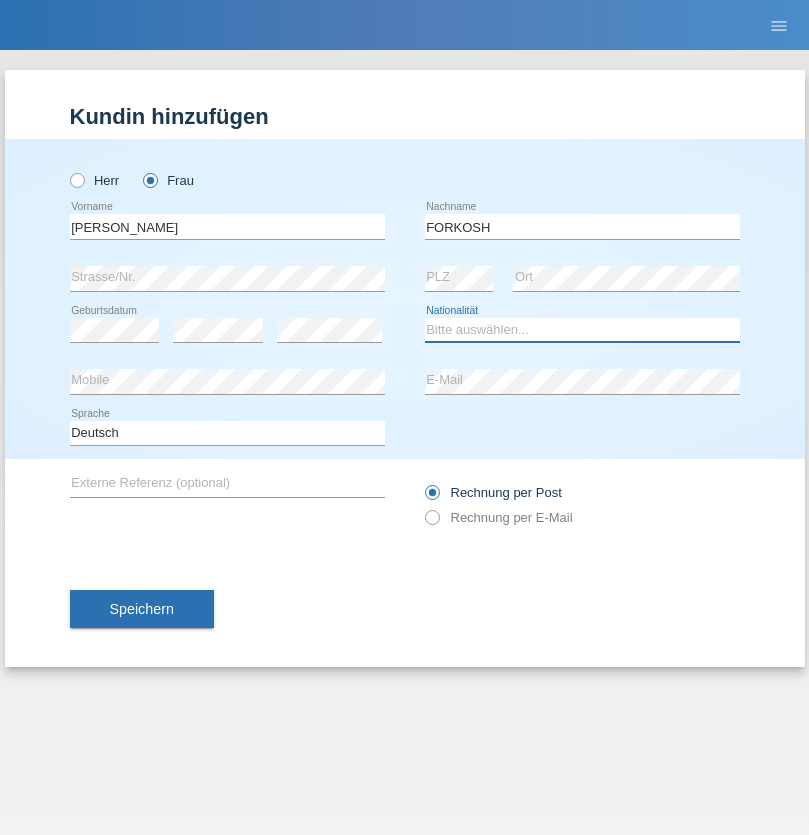 select on "UA" 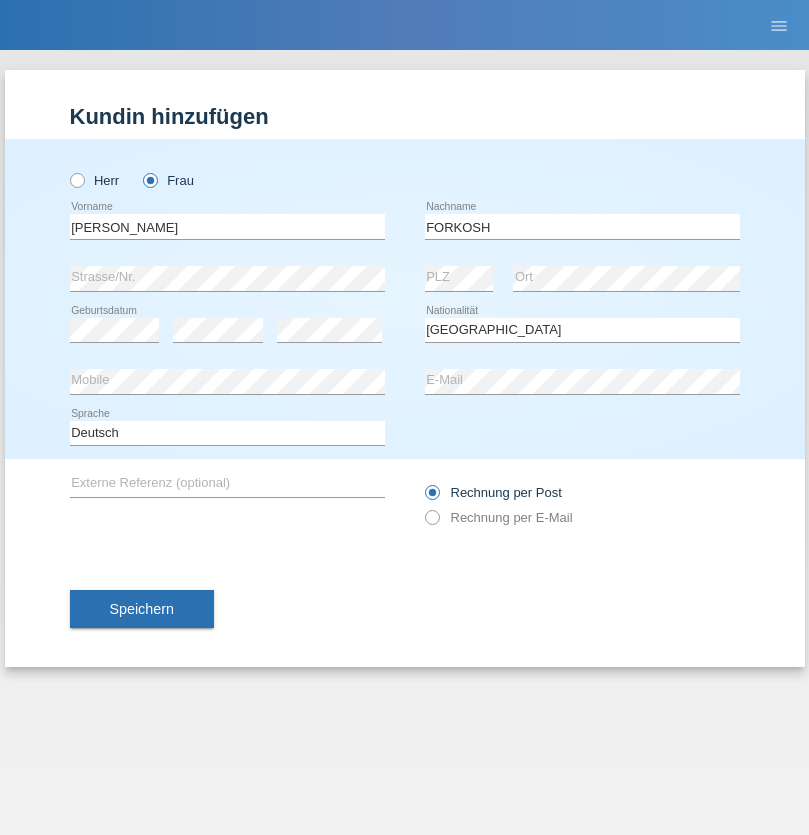 select on "C" 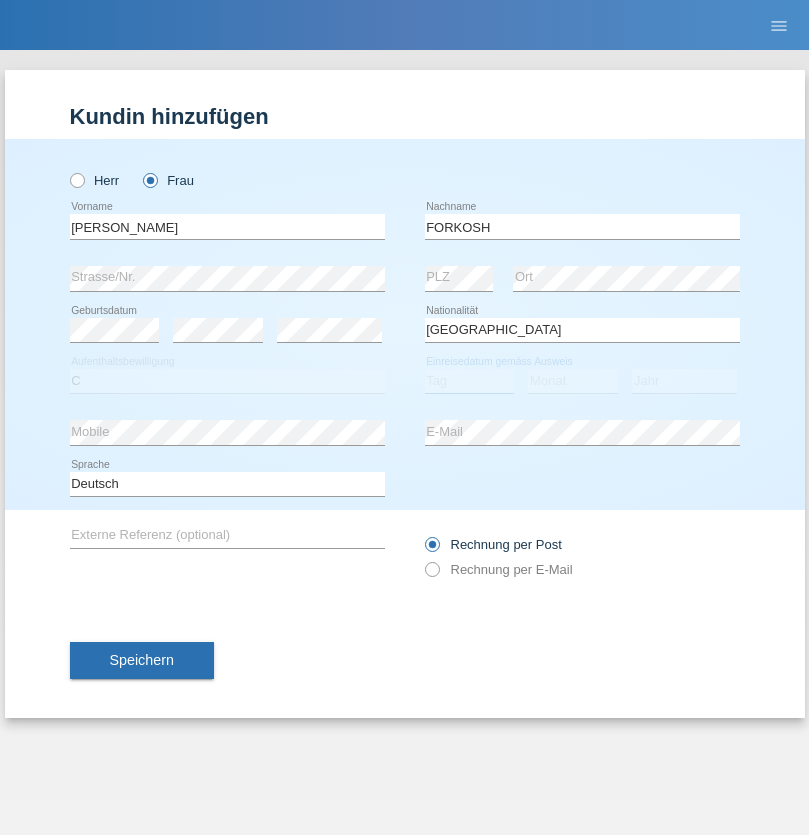 select on "09" 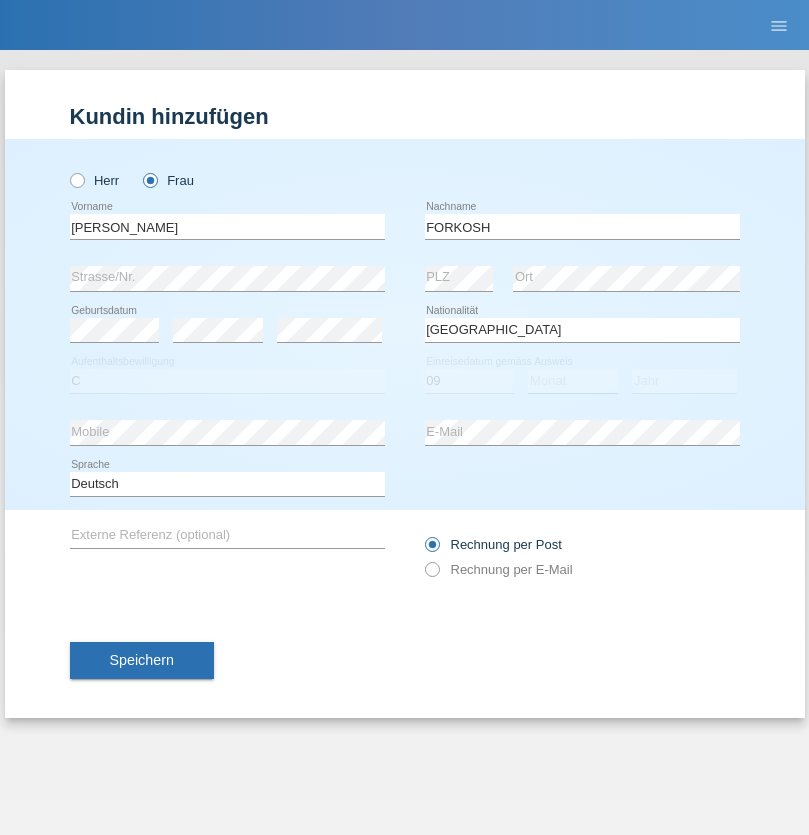 select on "06" 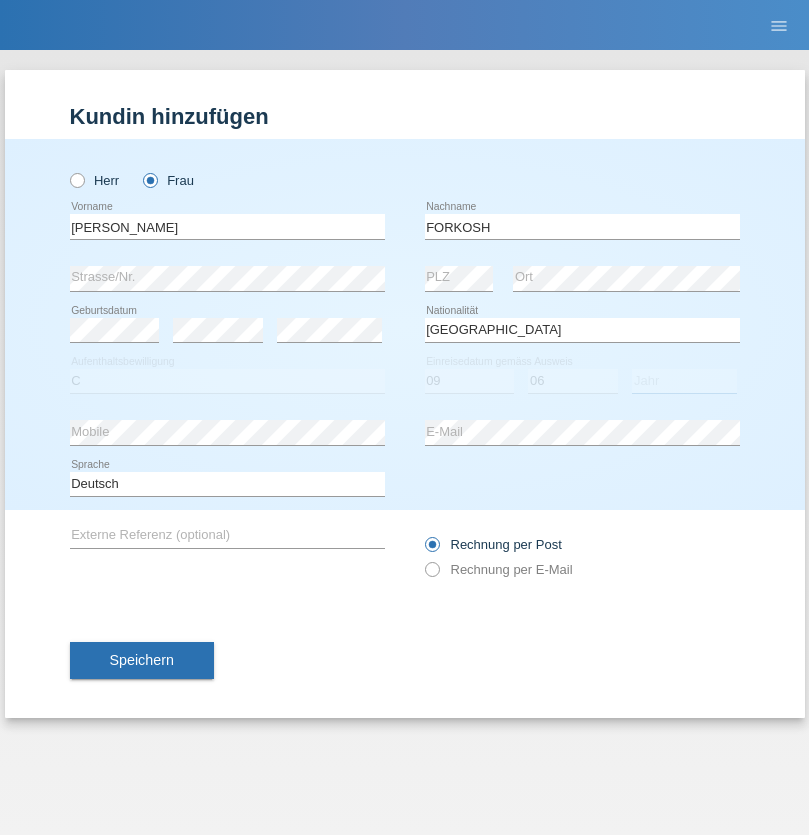 select on "2021" 